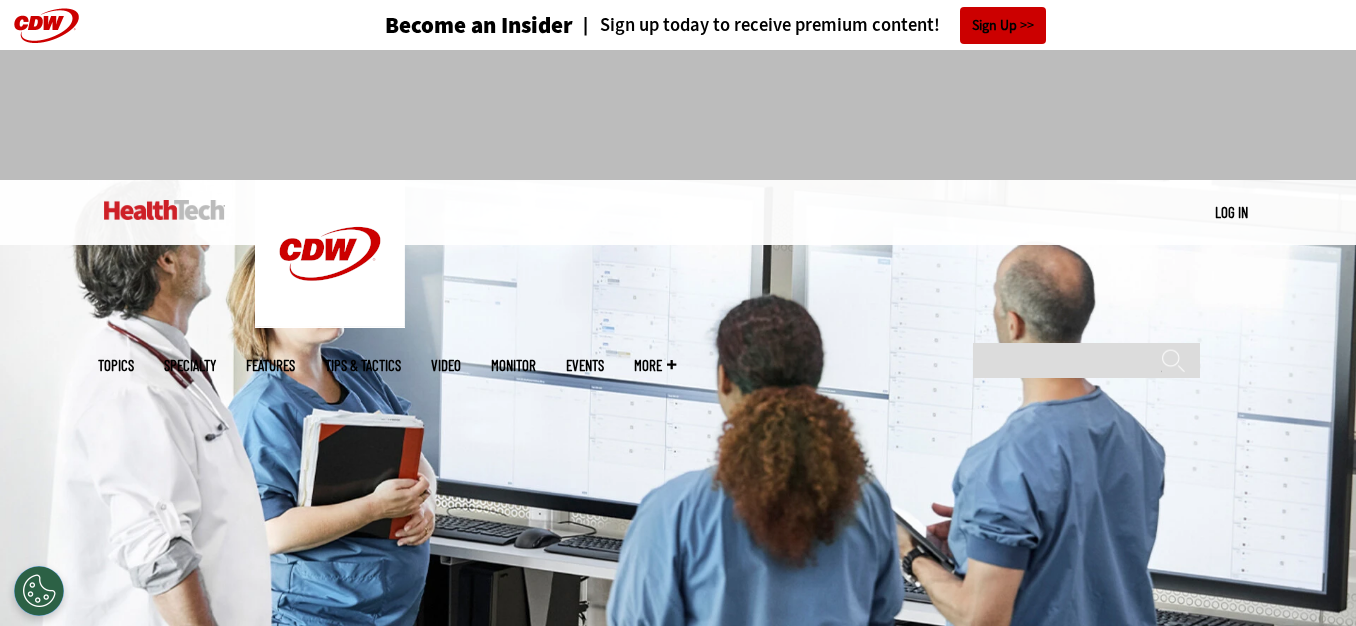 scroll, scrollTop: 0, scrollLeft: 0, axis: both 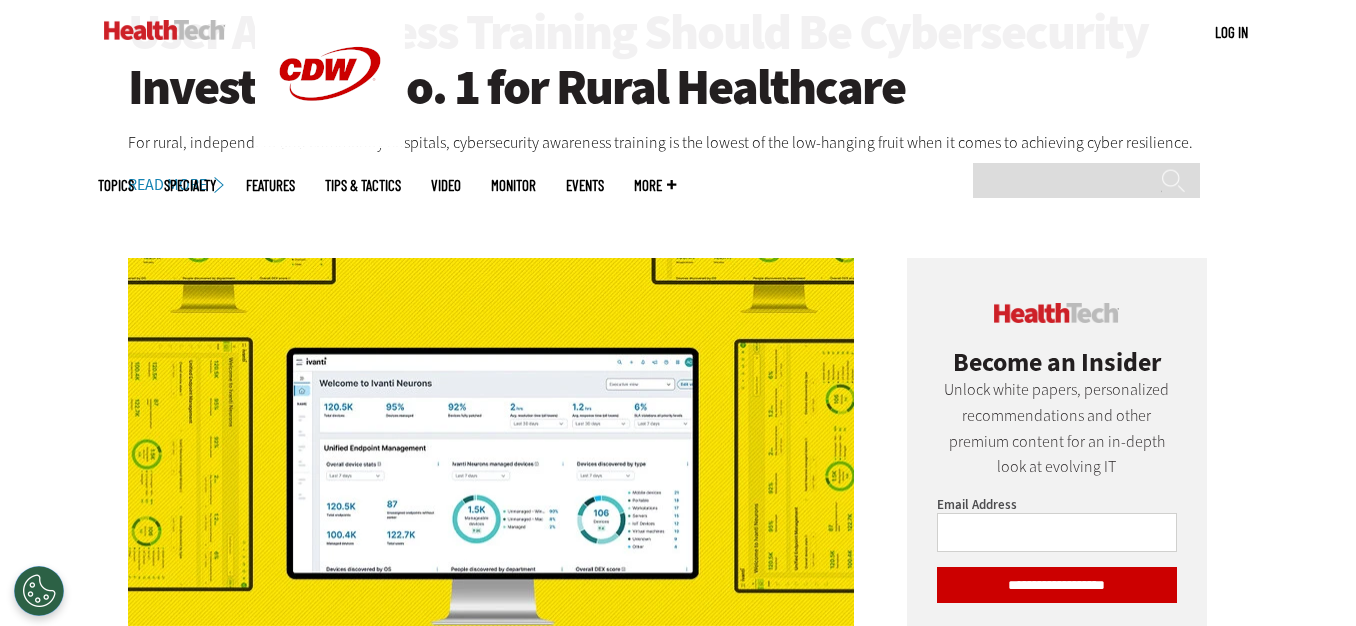 click on "Features" at bounding box center [270, 185] 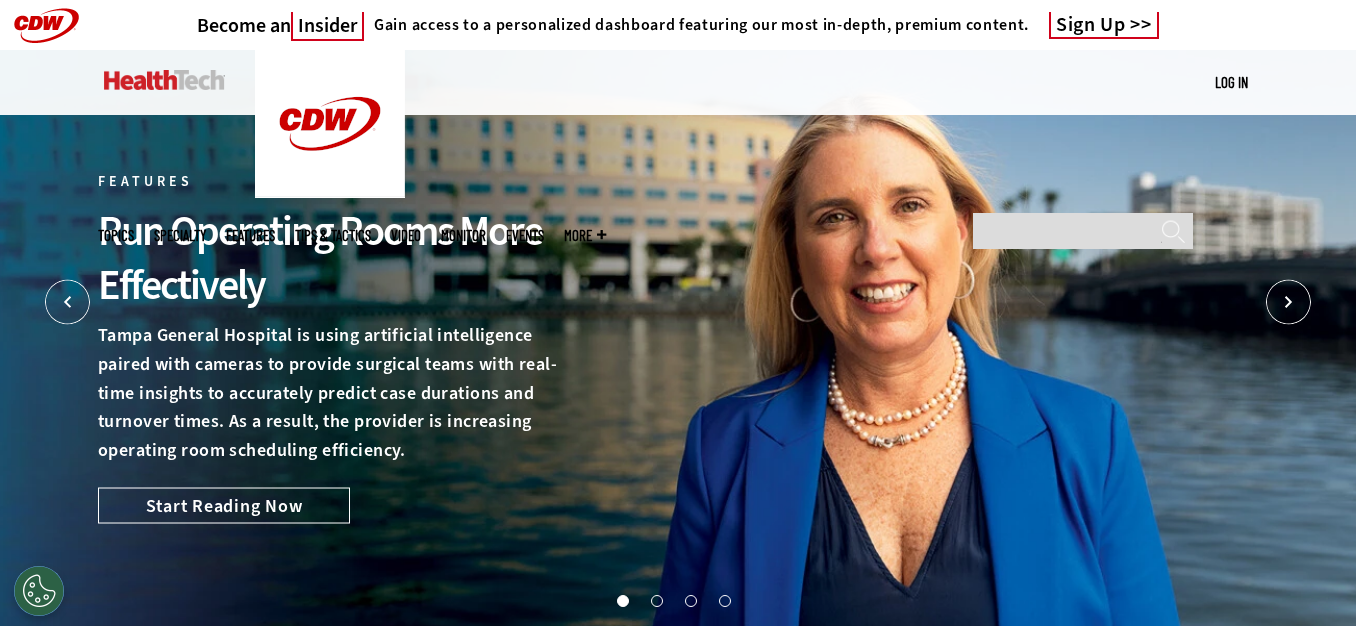 scroll, scrollTop: 0, scrollLeft: 0, axis: both 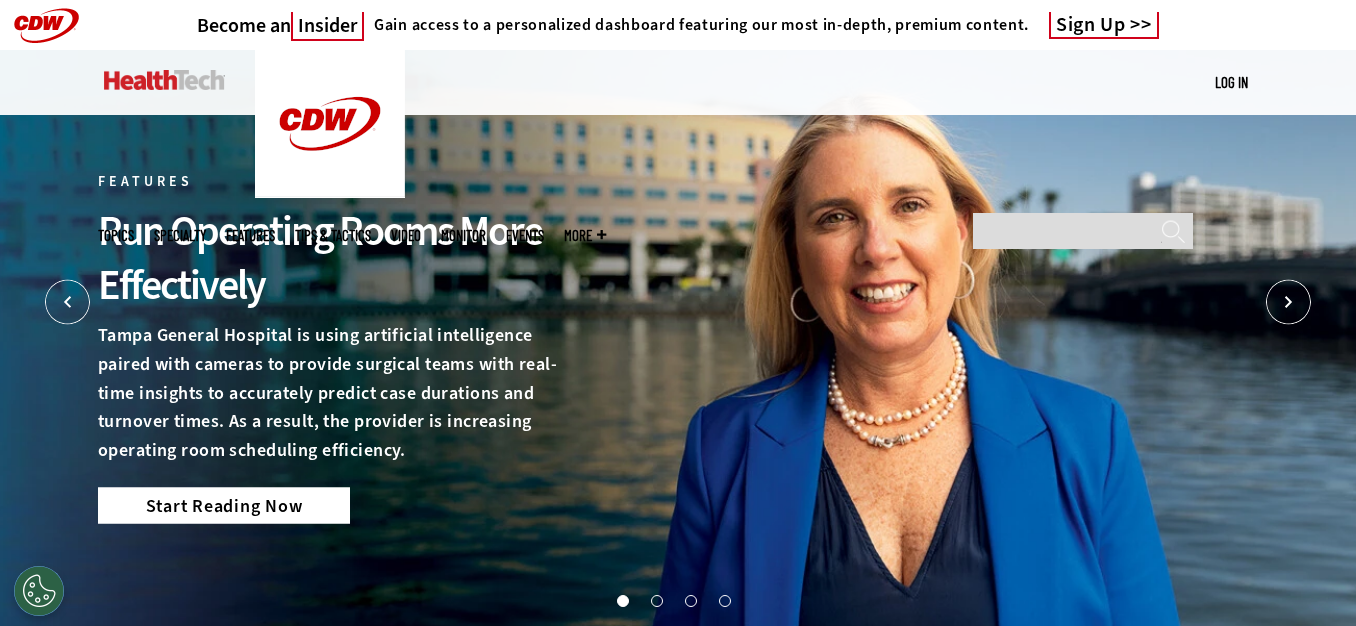 click on "Start Reading Now" at bounding box center [224, 505] 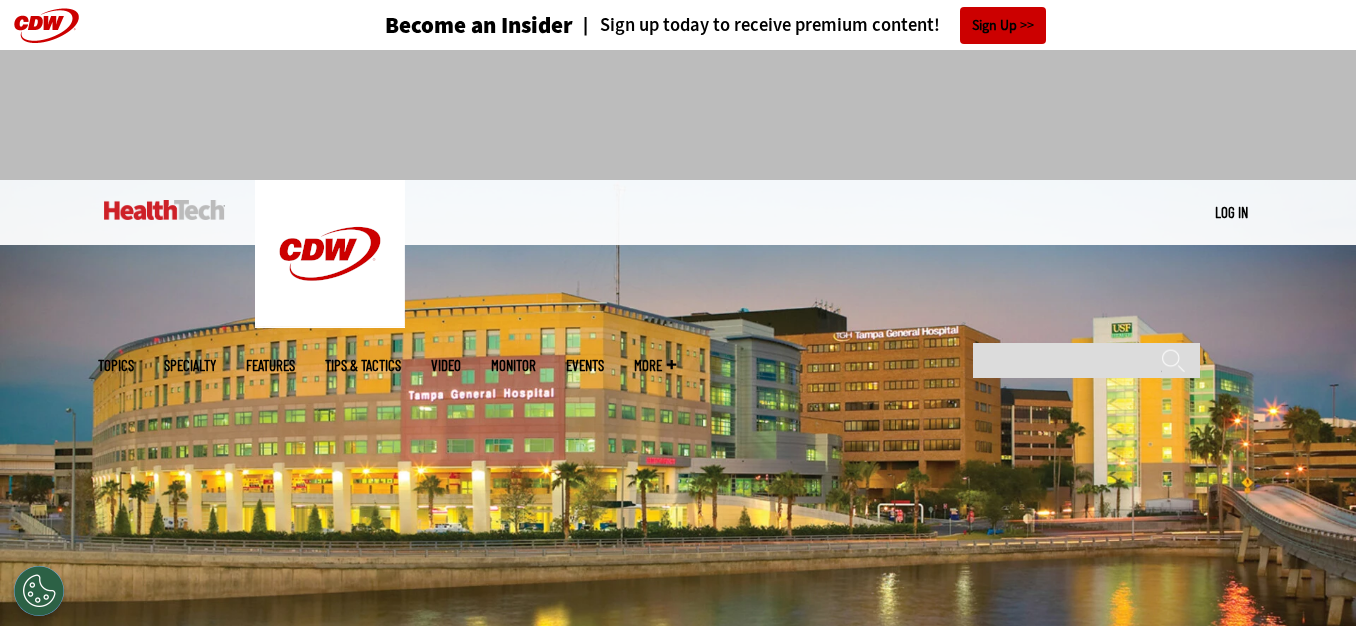 scroll, scrollTop: 0, scrollLeft: 0, axis: both 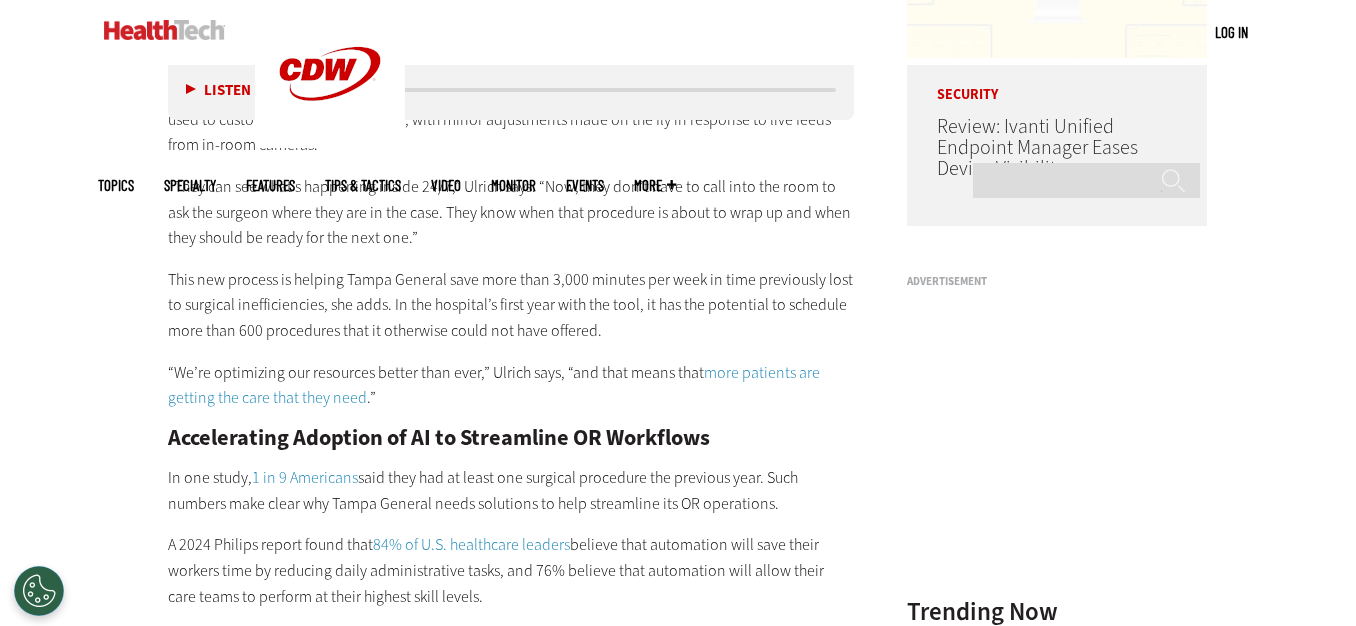 click at bounding box center [164, 30] 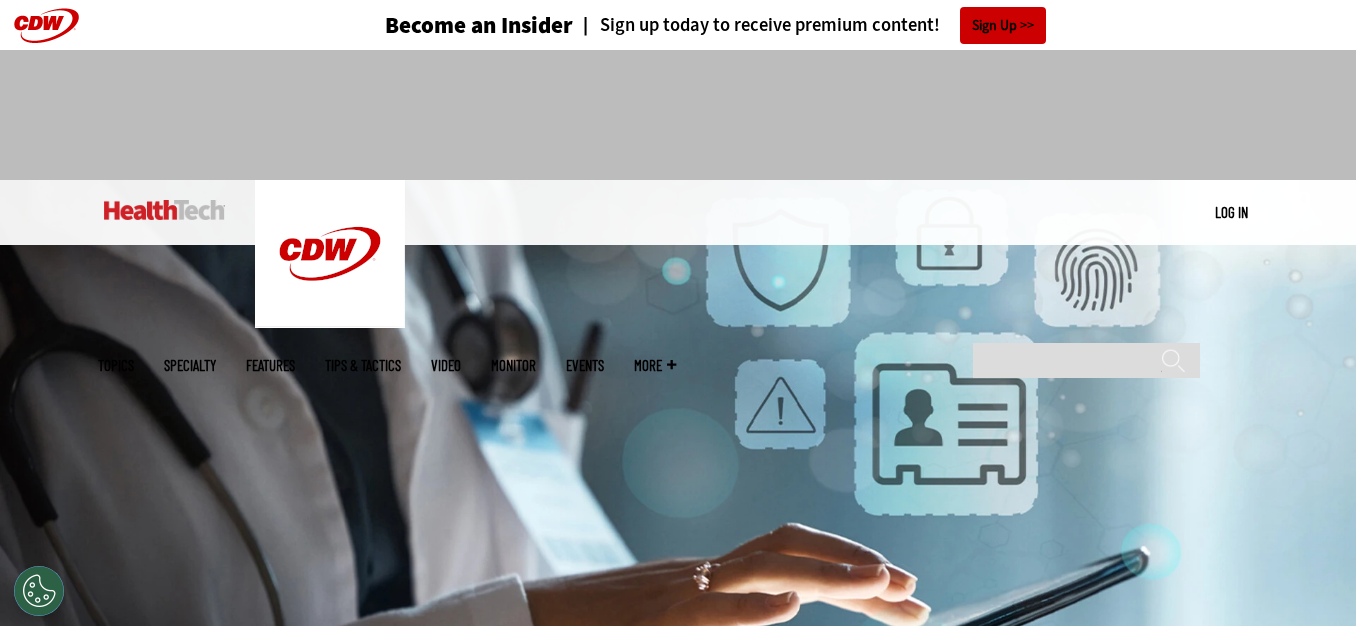 scroll, scrollTop: 0, scrollLeft: 0, axis: both 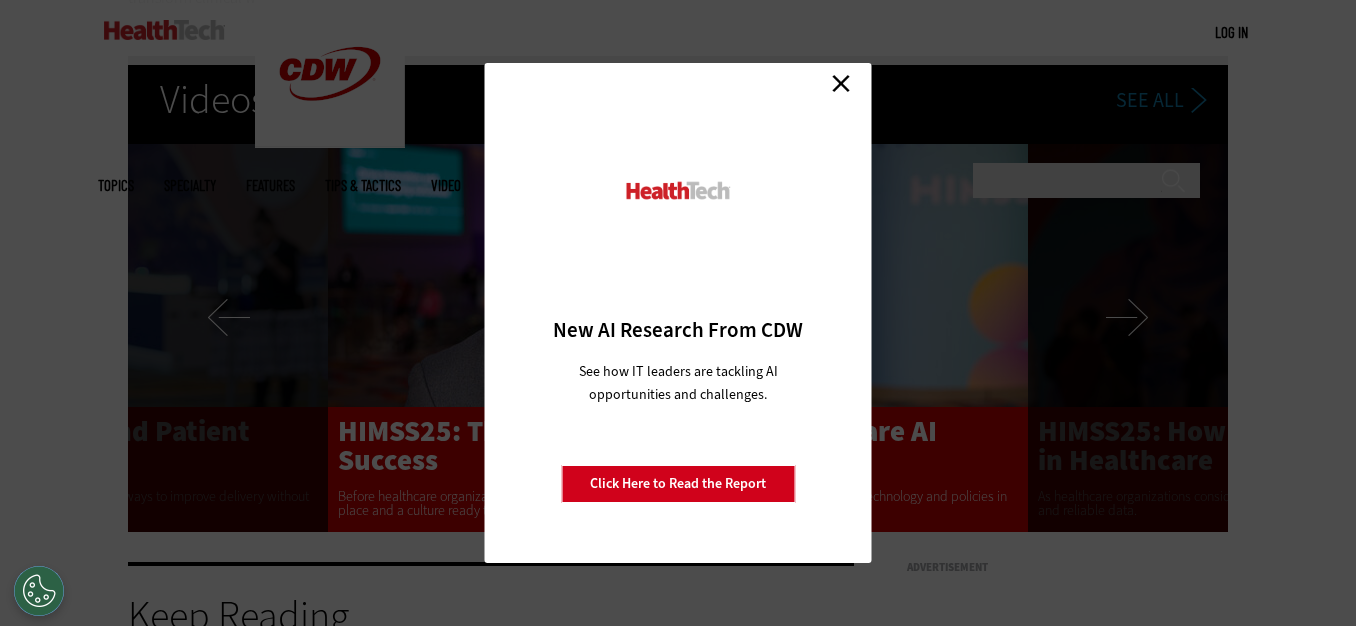 click on "Close" at bounding box center (841, 83) 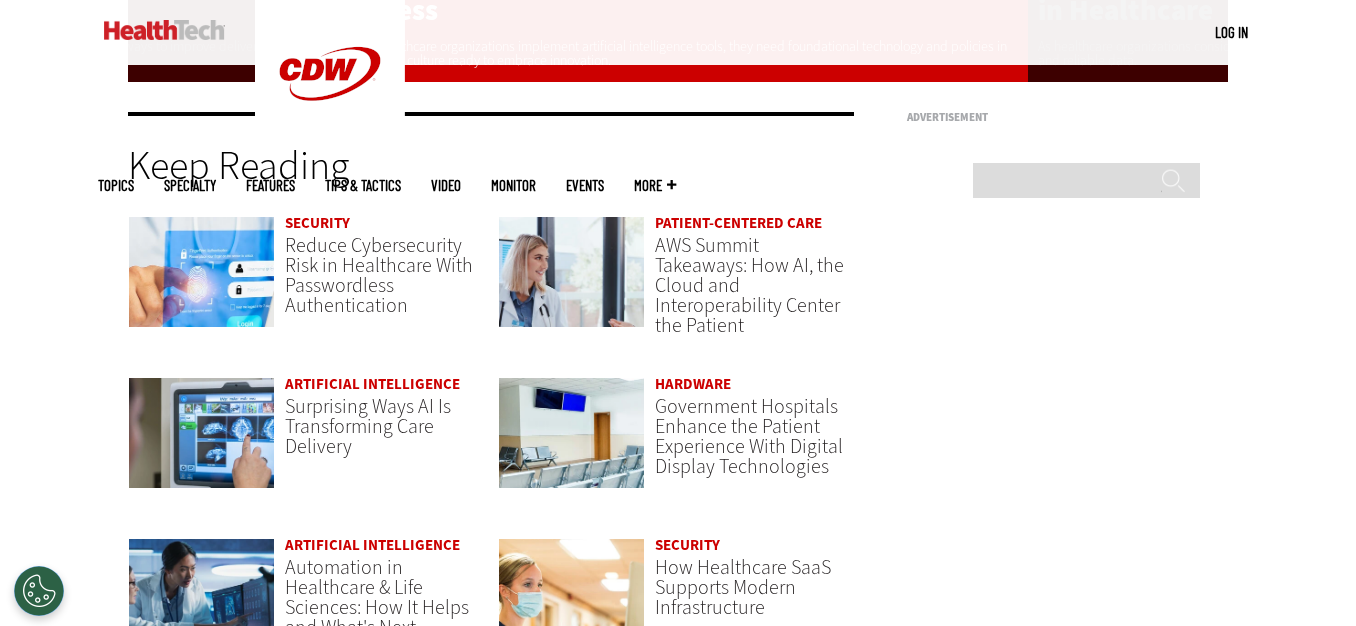 scroll, scrollTop: 4100, scrollLeft: 0, axis: vertical 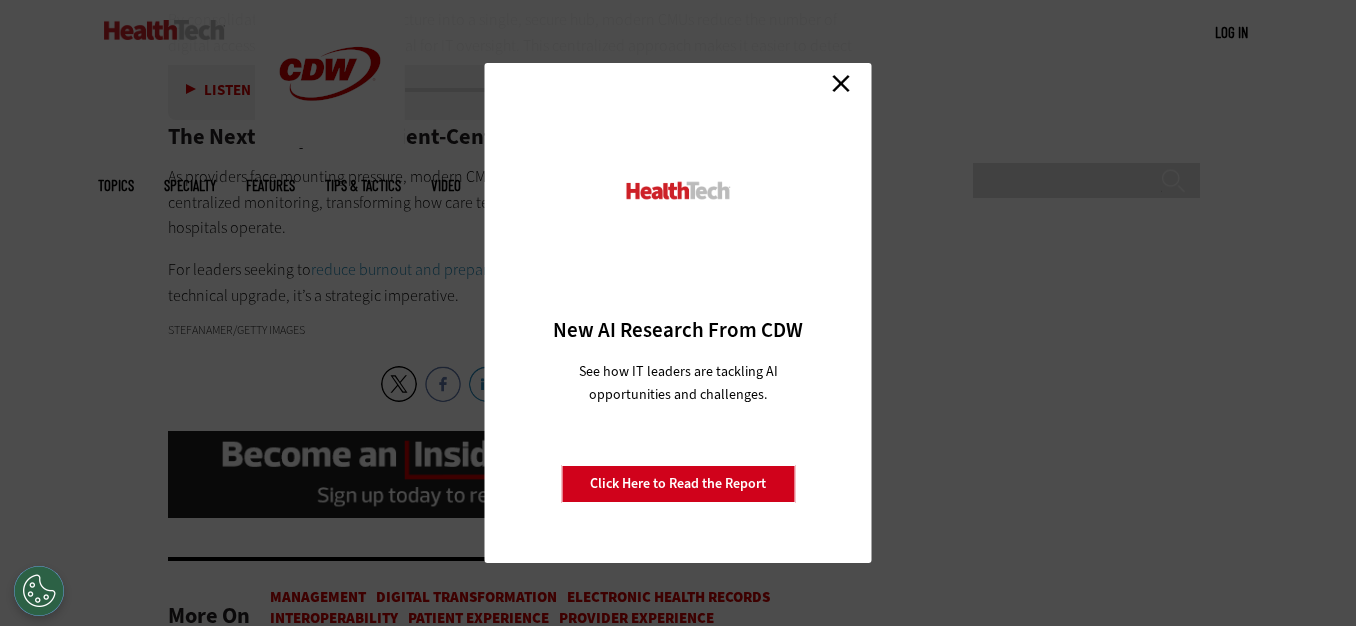 click on "Close" at bounding box center (841, 83) 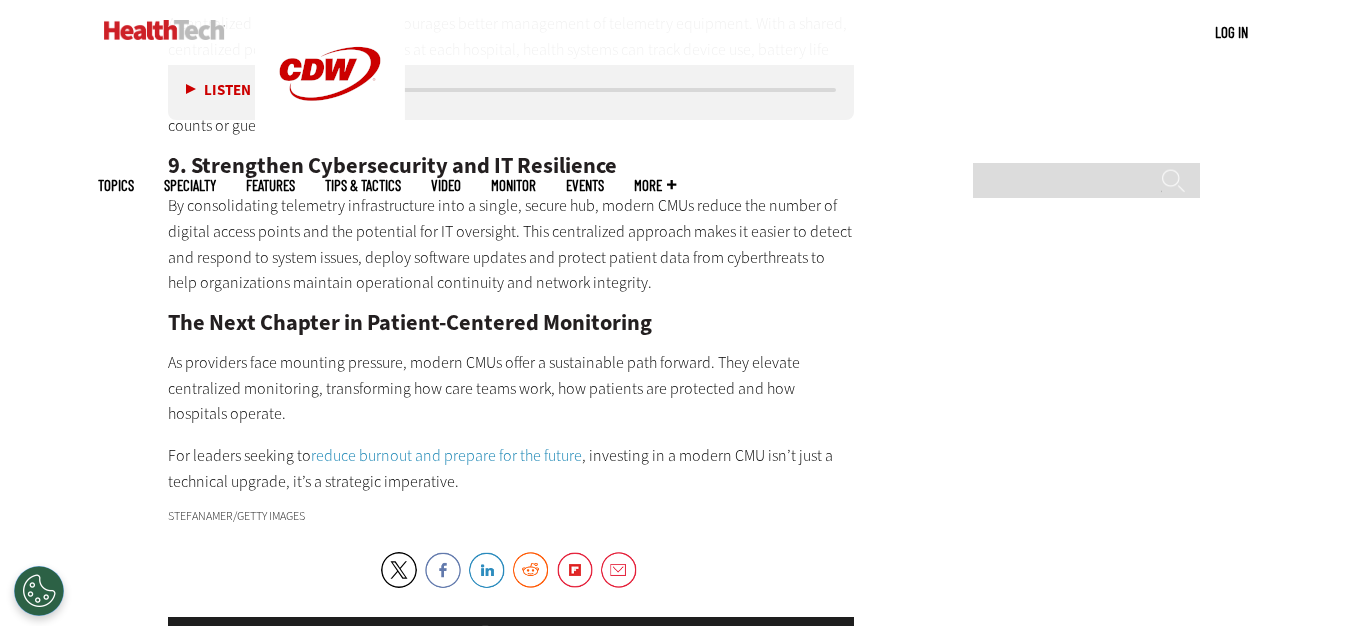 scroll, scrollTop: 2900, scrollLeft: 0, axis: vertical 